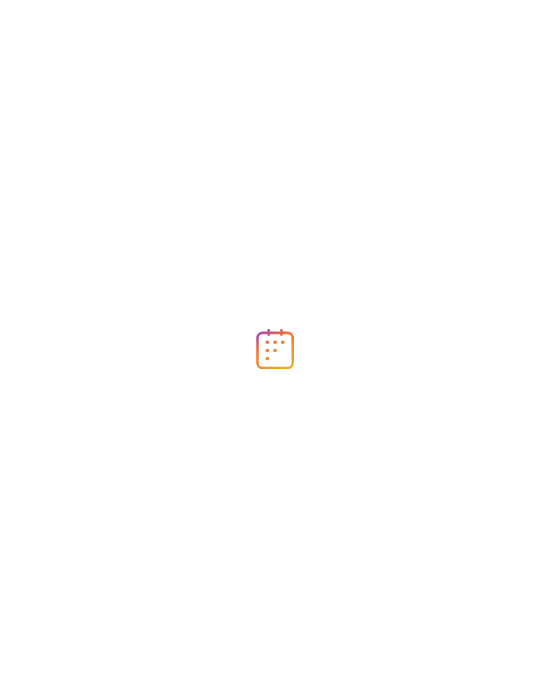 scroll, scrollTop: 0, scrollLeft: 0, axis: both 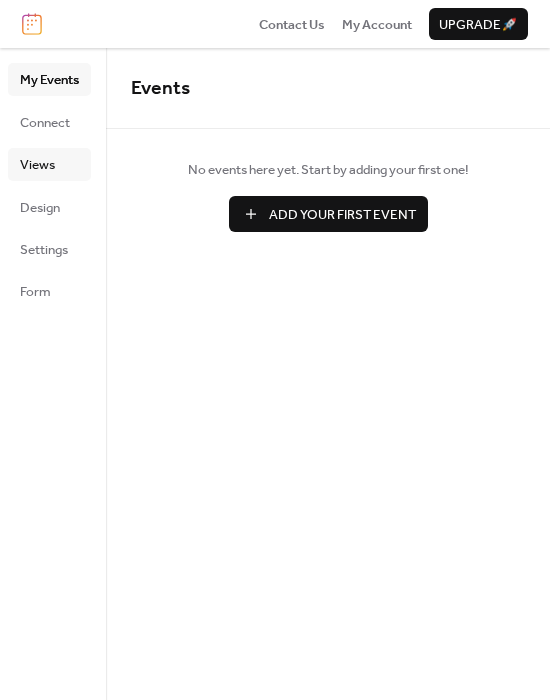 click on "Views" at bounding box center (49, 164) 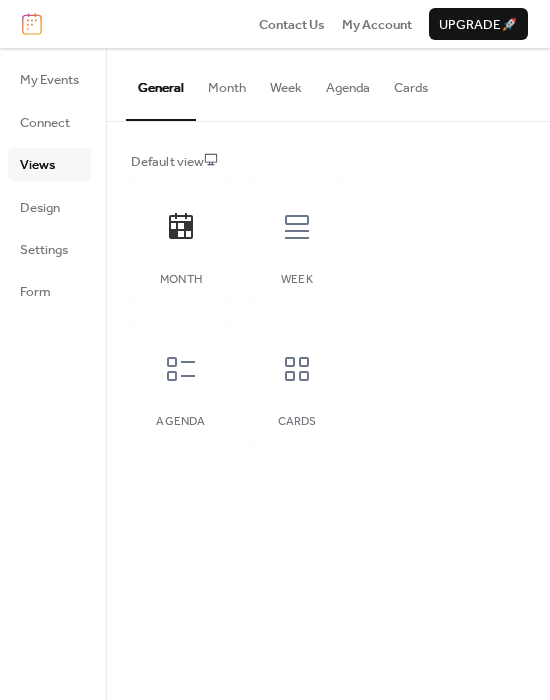 click on "Agenda" at bounding box center [348, 83] 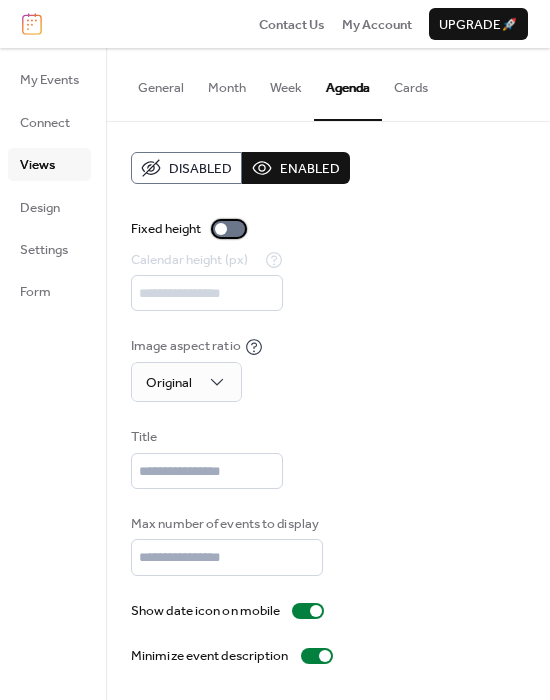 click at bounding box center [229, 229] 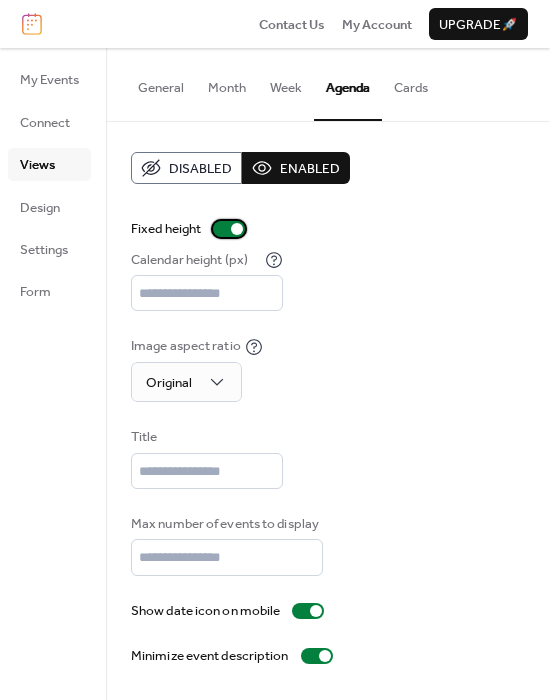 click at bounding box center (229, 229) 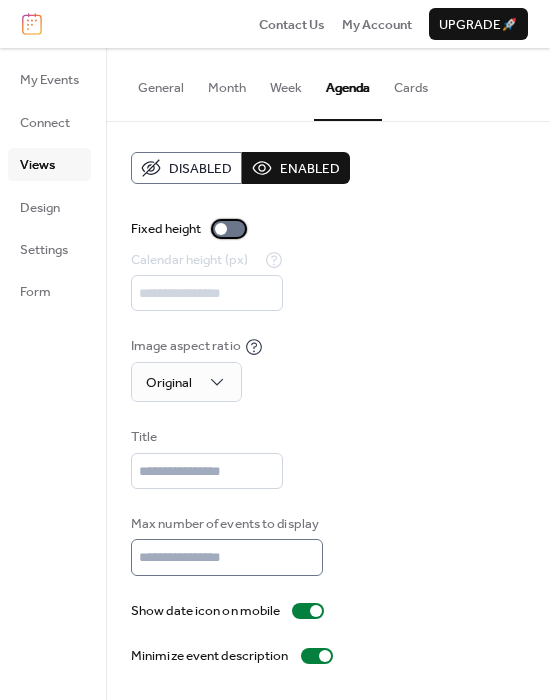 scroll, scrollTop: 9, scrollLeft: 0, axis: vertical 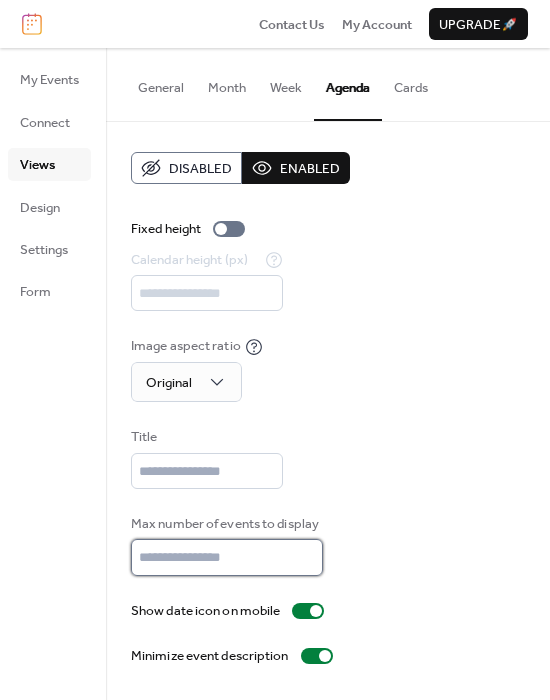 click on "**" at bounding box center (227, 557) 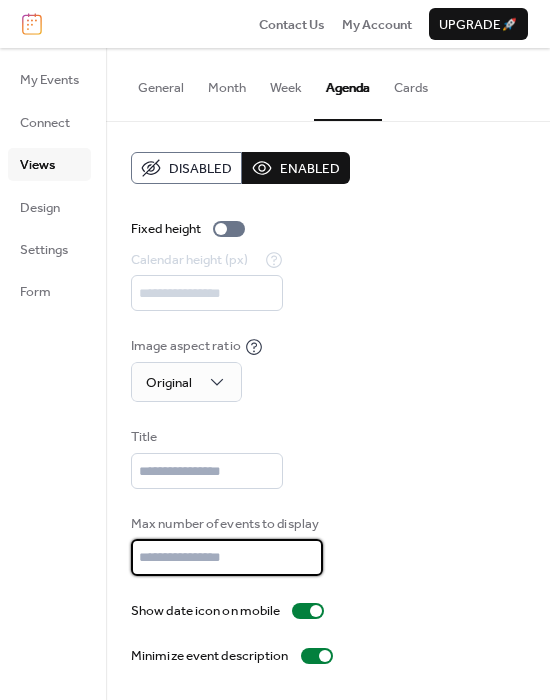 click on "**" at bounding box center (227, 557) 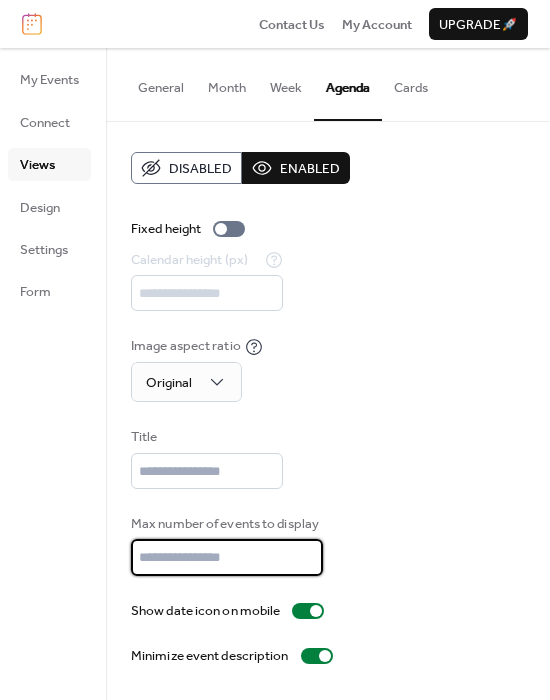 type on "*" 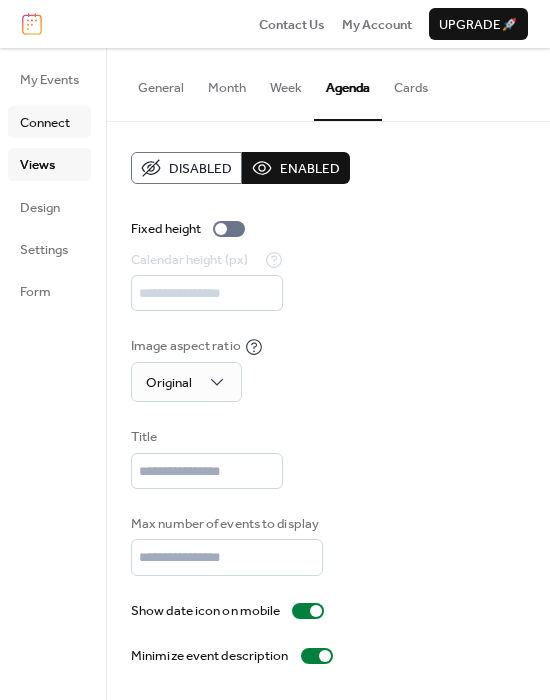 click on "Connect" at bounding box center (45, 123) 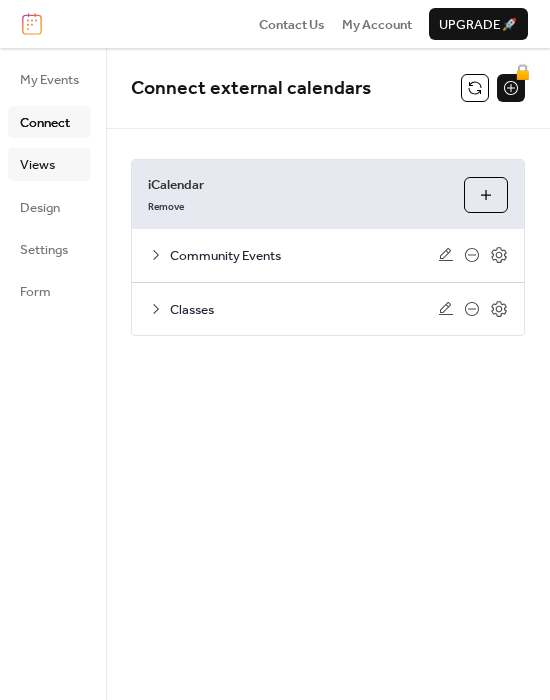 click on "Views" at bounding box center [37, 165] 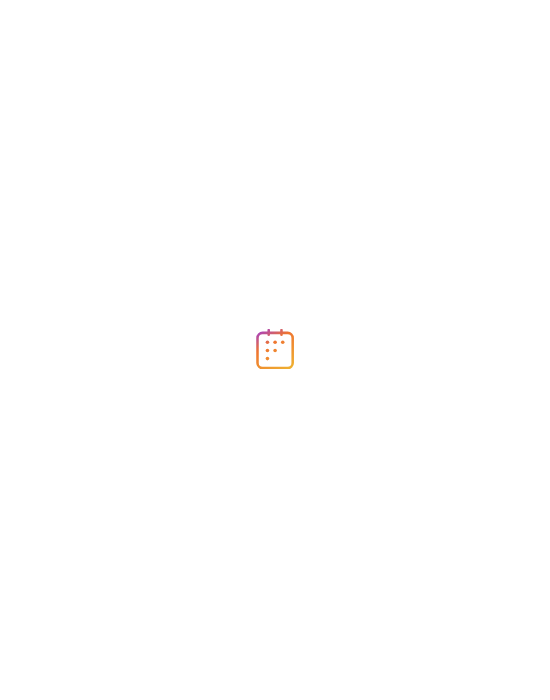 scroll, scrollTop: 0, scrollLeft: 0, axis: both 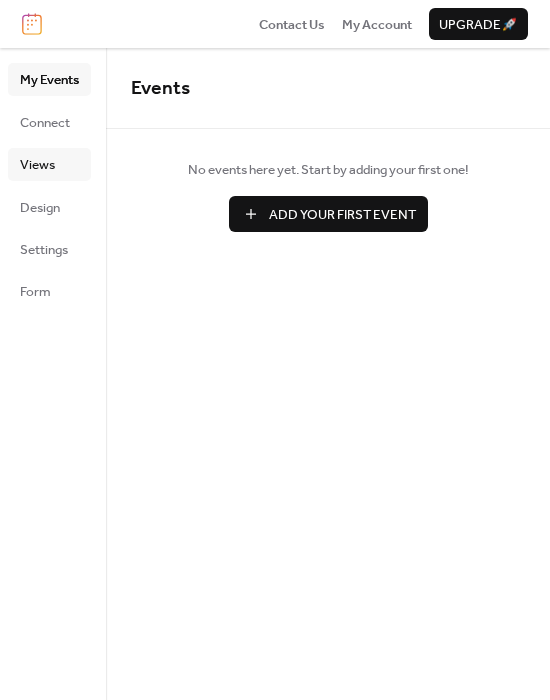 click on "Views" at bounding box center (49, 164) 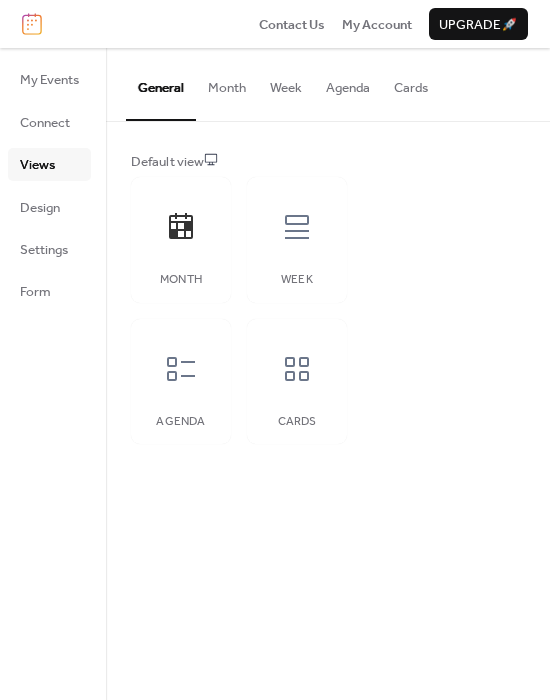 click on "Cards" at bounding box center (411, 83) 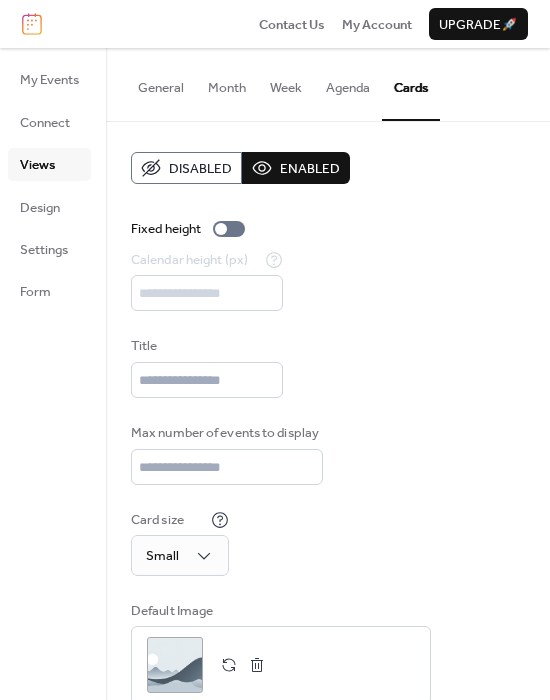 click on "Agenda" at bounding box center (348, 83) 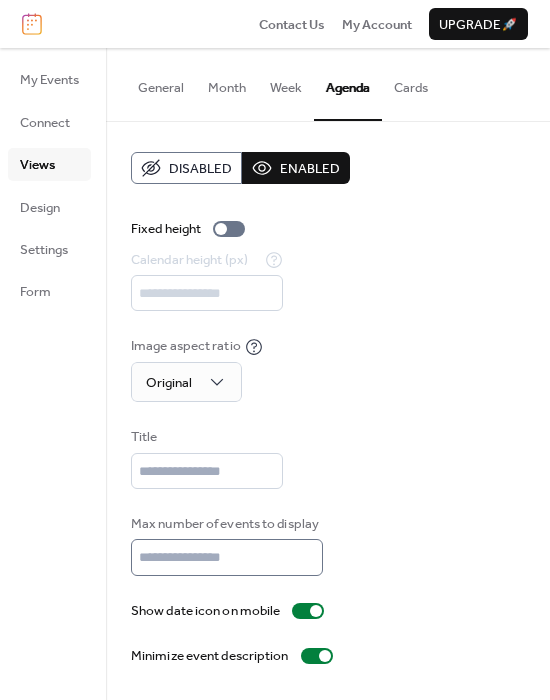 scroll, scrollTop: 9, scrollLeft: 0, axis: vertical 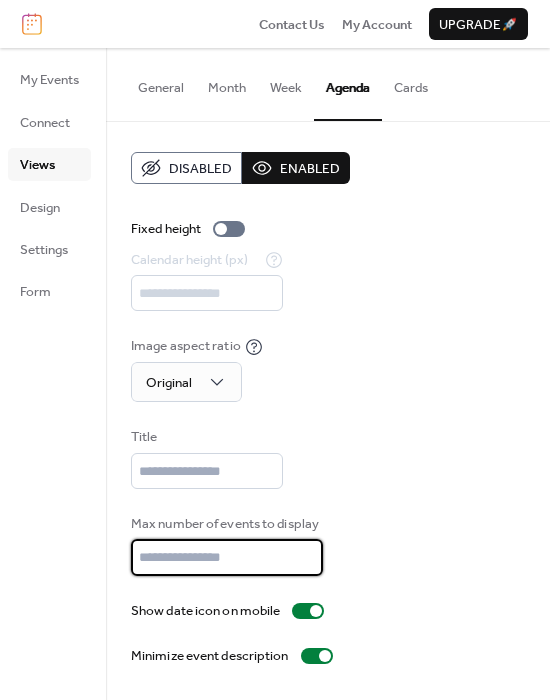 click on "*" at bounding box center [227, 557] 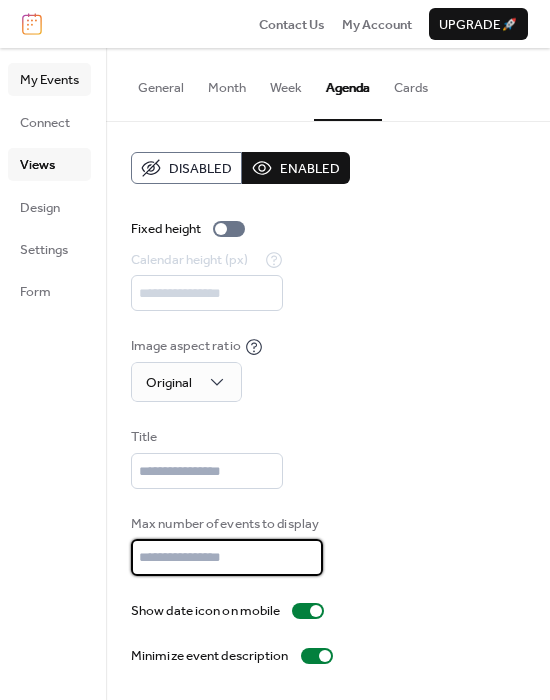 type on "**" 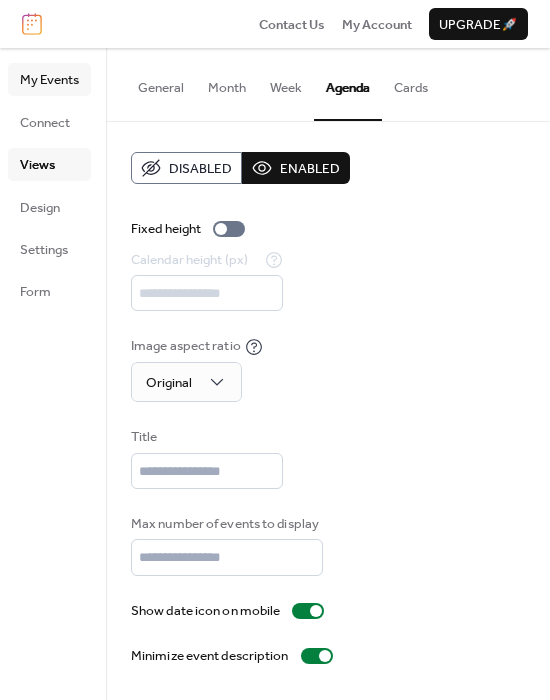 click on "My Events" at bounding box center (49, 80) 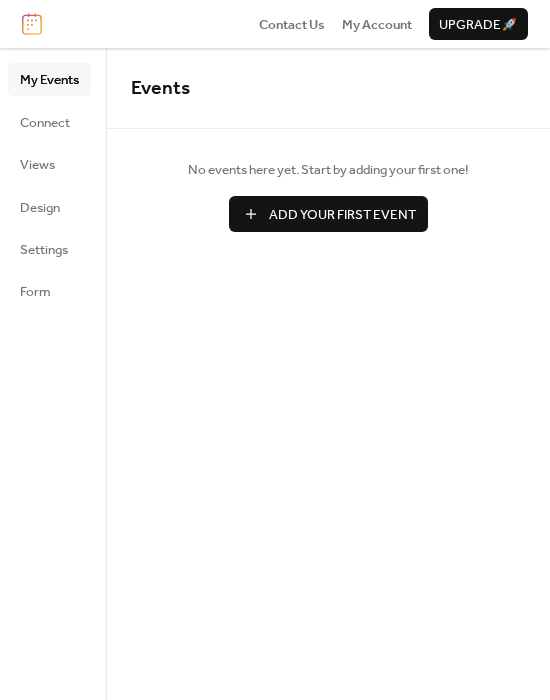 click on "Add Your First Event" at bounding box center [342, 215] 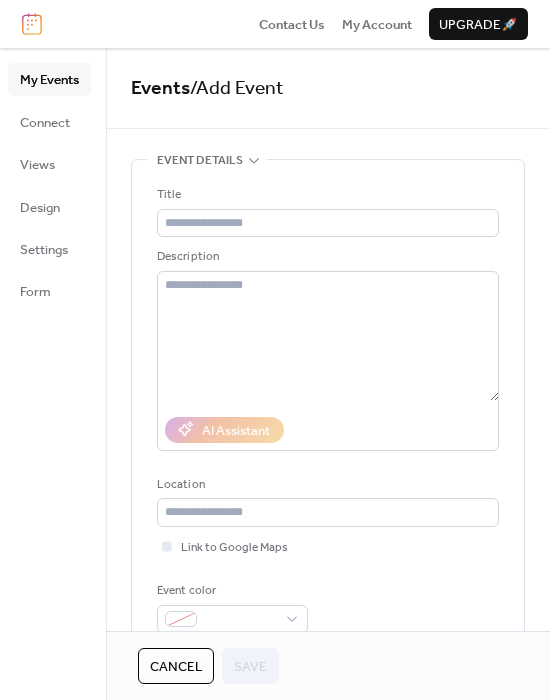 click on "My Events" at bounding box center (49, 80) 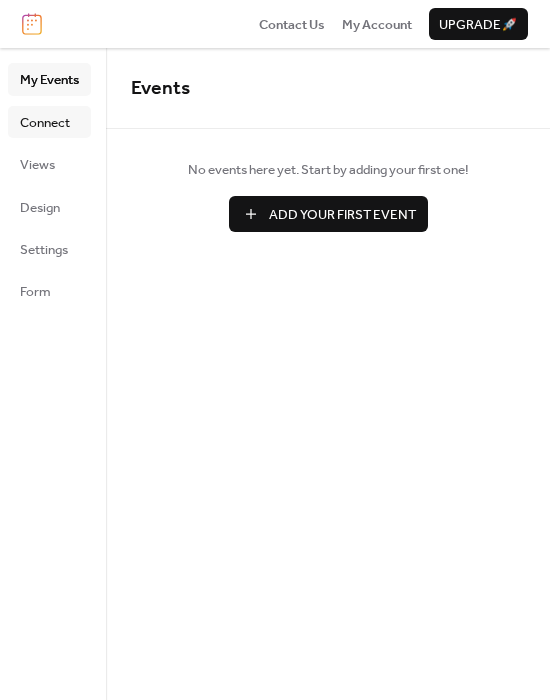 click on "Connect" at bounding box center (49, 122) 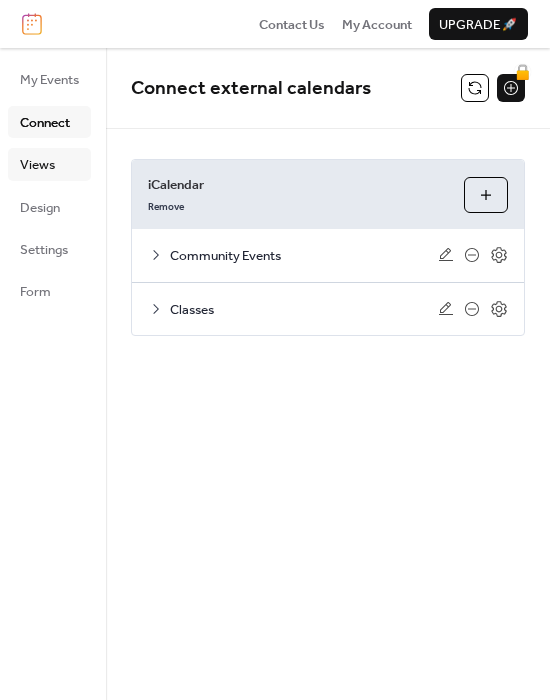 click on "Views" at bounding box center [37, 165] 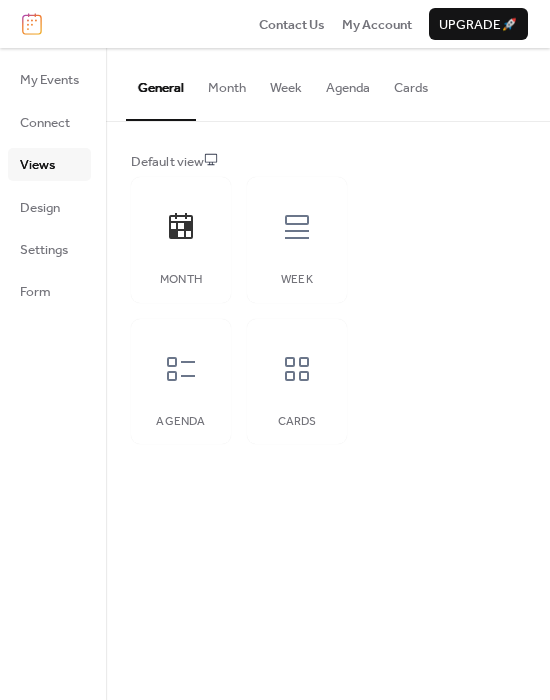 click on "Upgrade  🚀" at bounding box center (478, 25) 